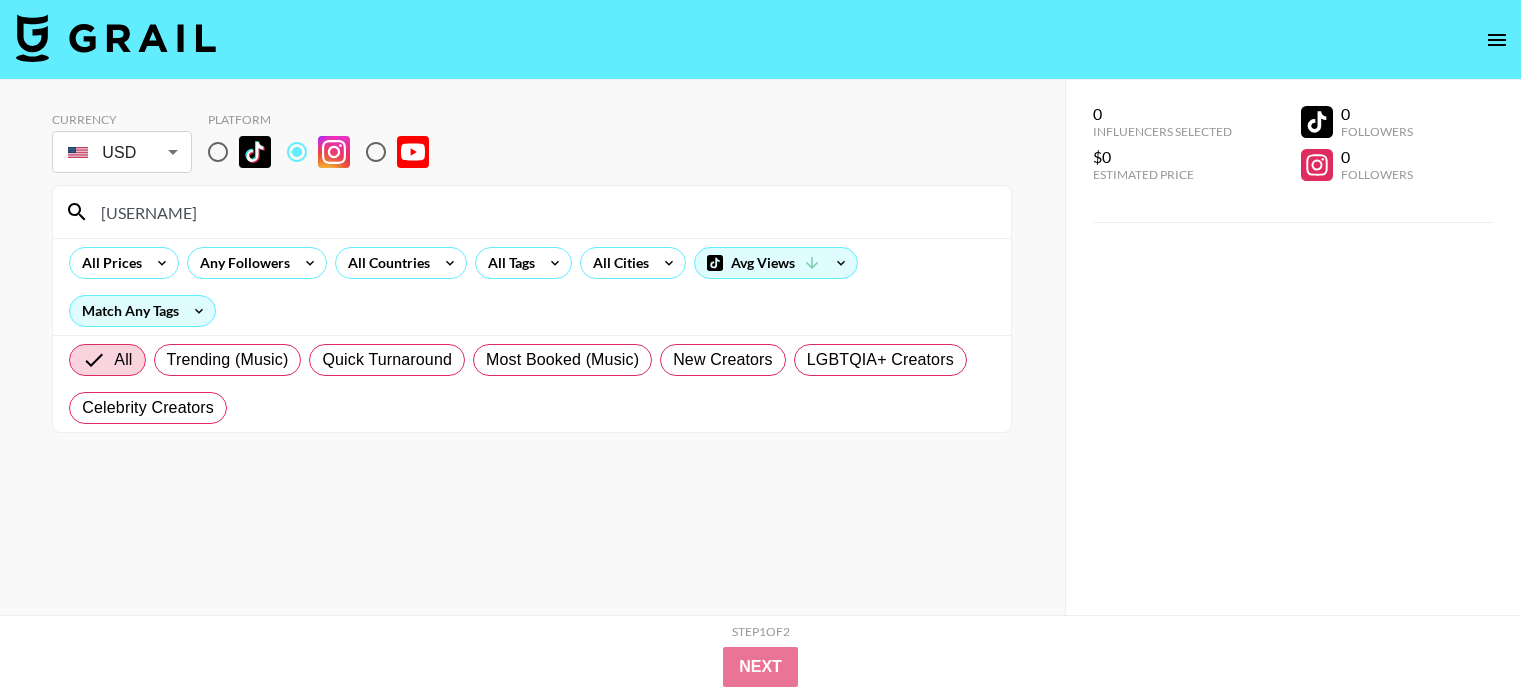scroll, scrollTop: 0, scrollLeft: 0, axis: both 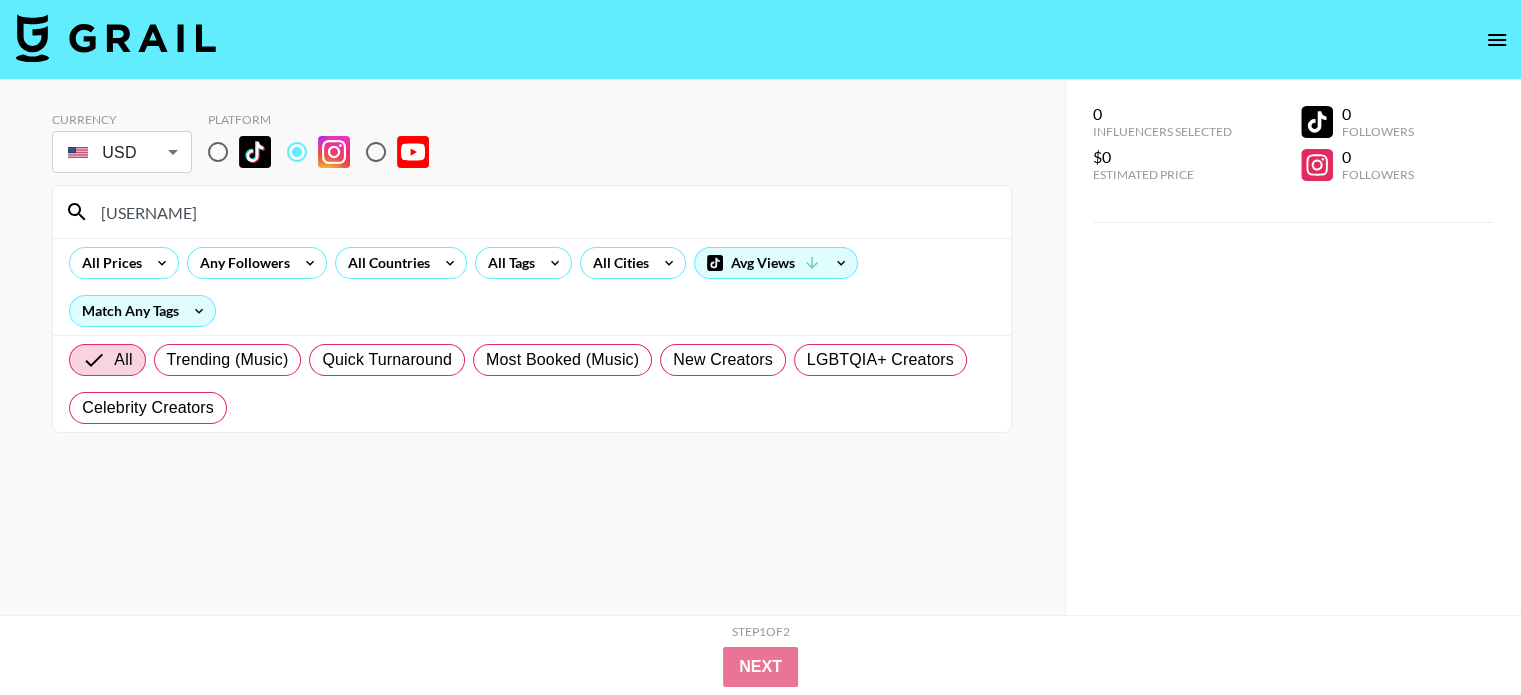 click on "[USERNAME]" at bounding box center [544, 212] 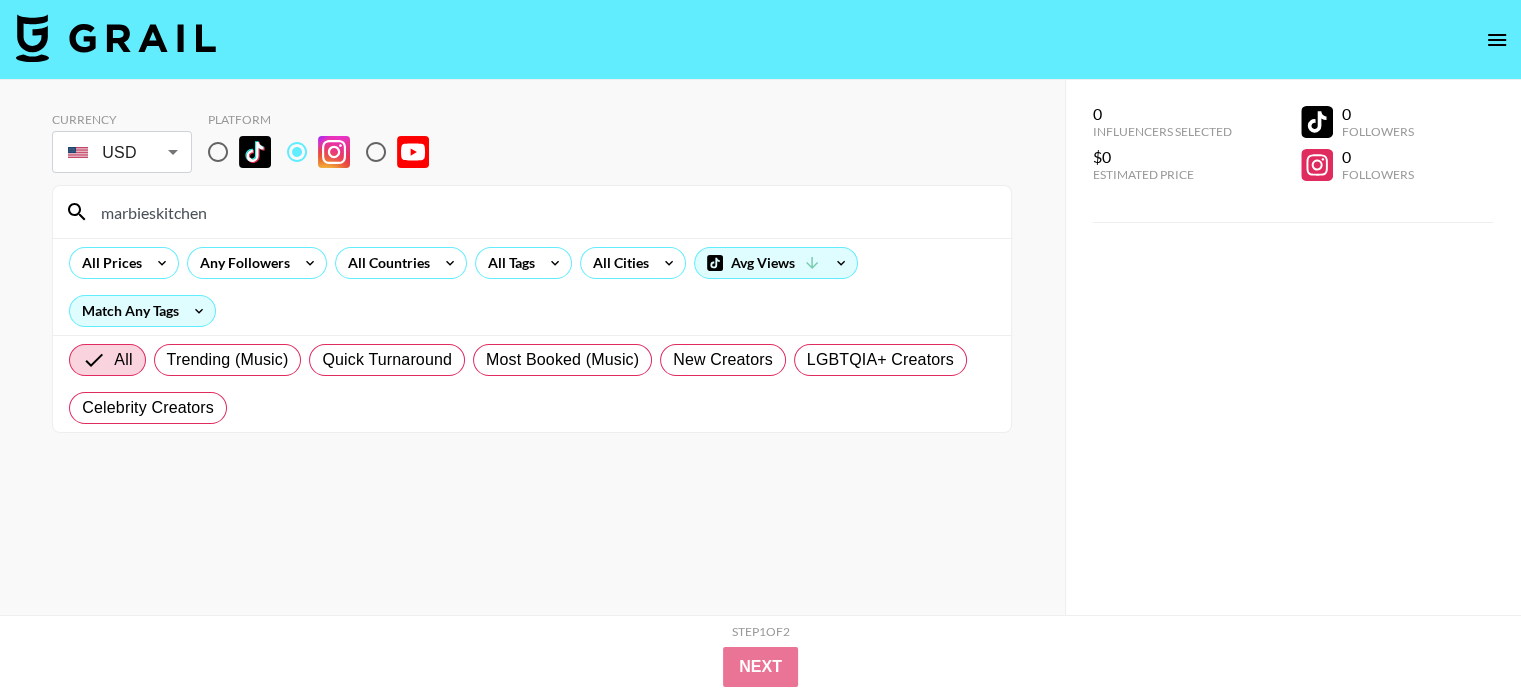 click on "marbieskitchen" at bounding box center [544, 212] 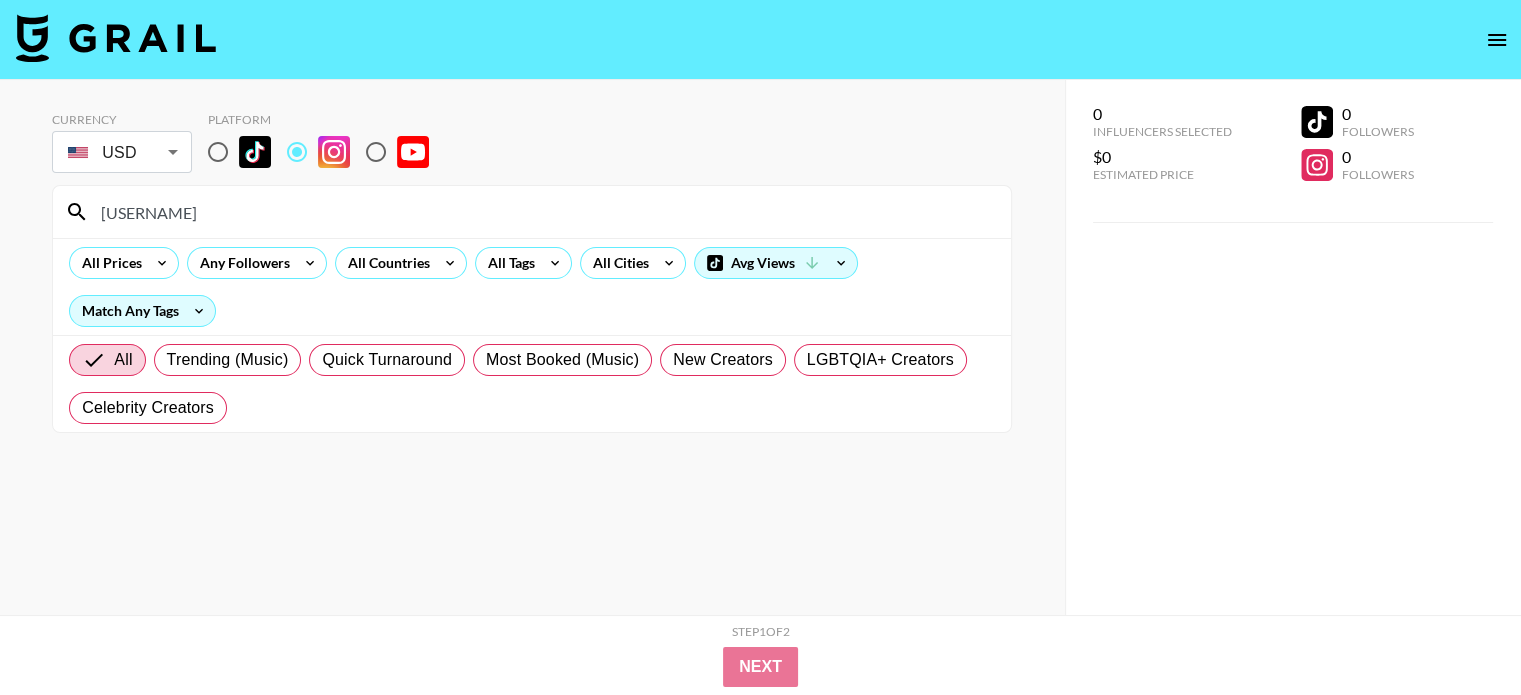 click on "[USERNAME]" at bounding box center (544, 212) 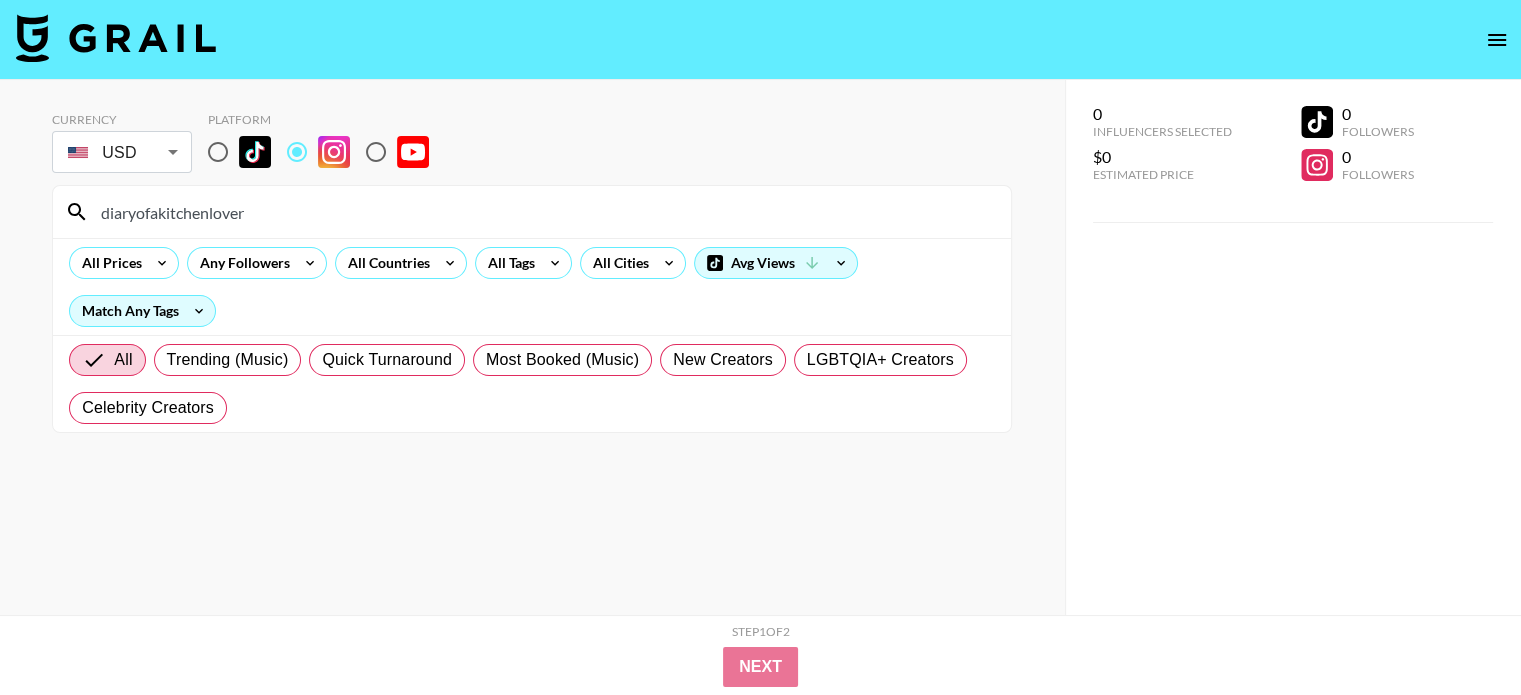 click on "diaryofakitchenlover" at bounding box center [544, 212] 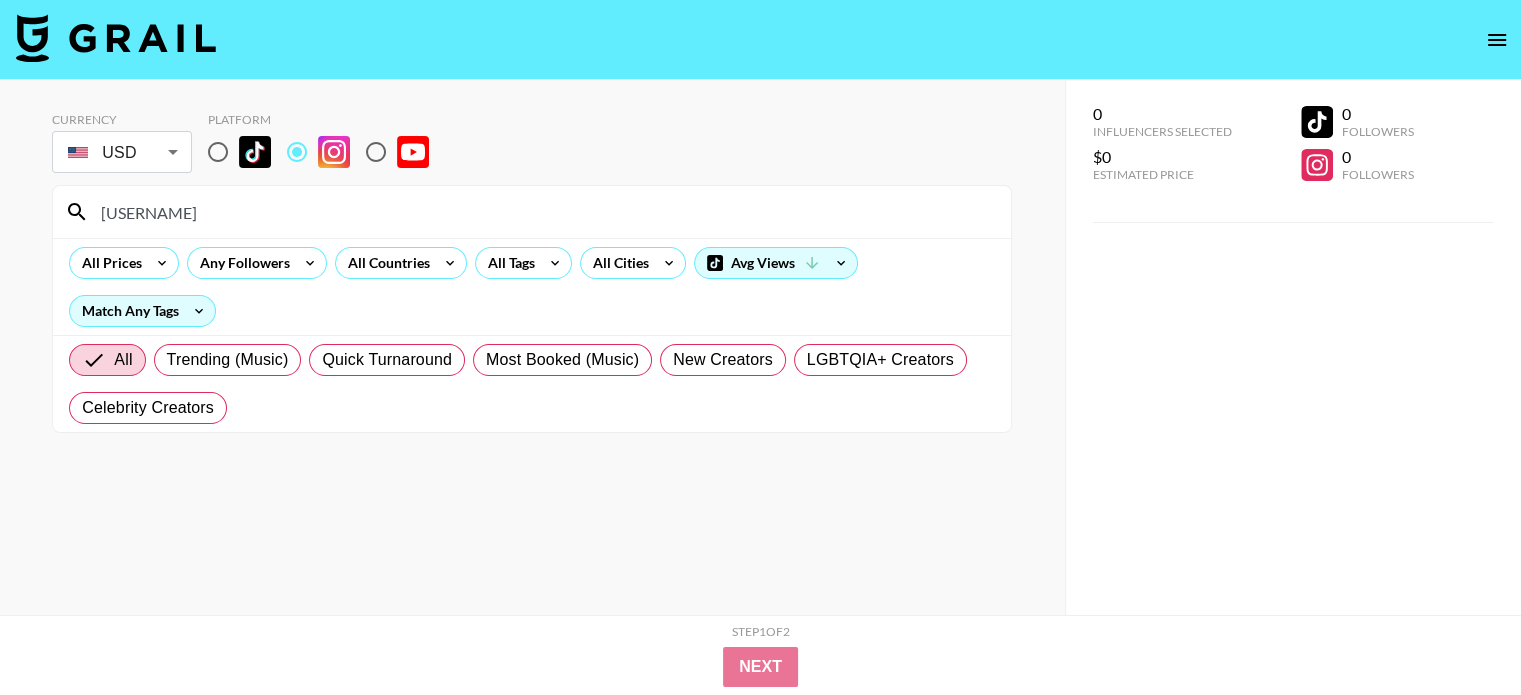 click on "[USERNAME]" at bounding box center (544, 212) 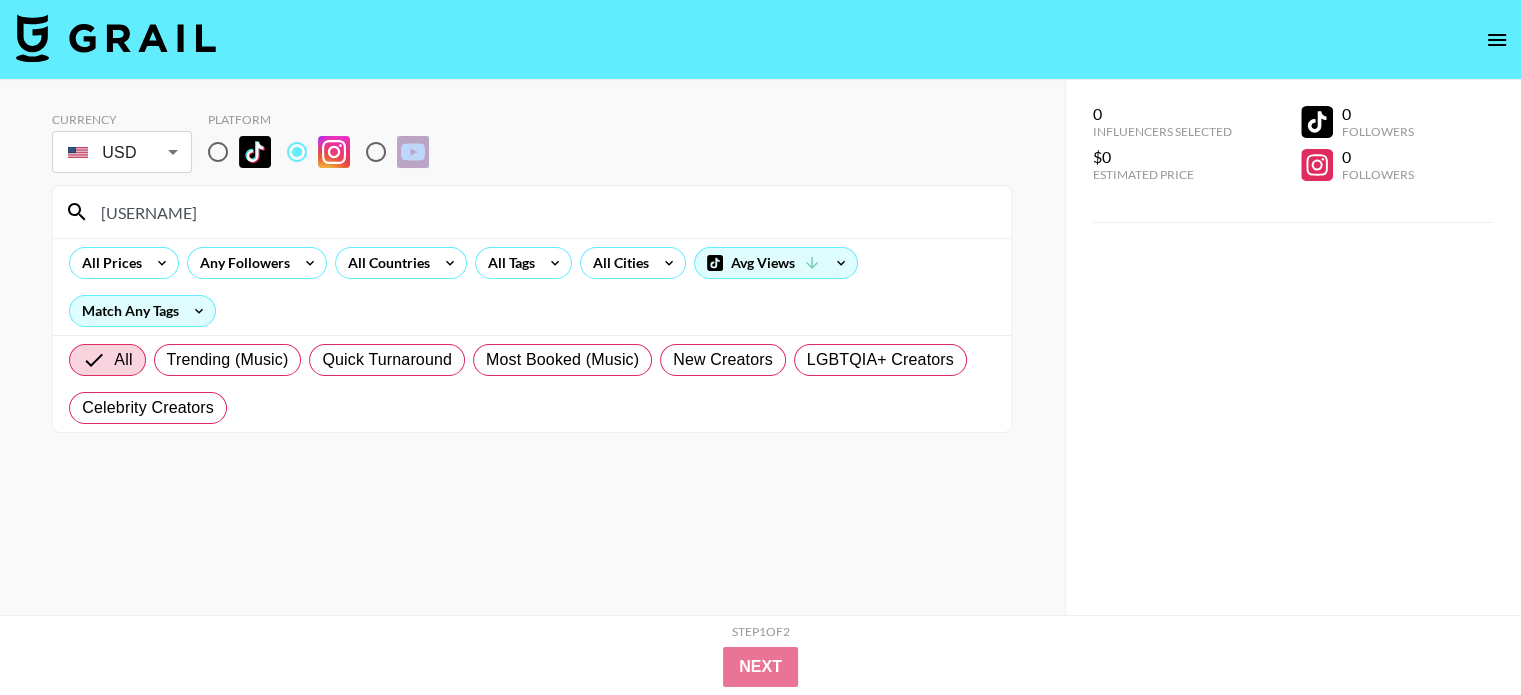 click on "[USERNAME]" at bounding box center [532, 212] 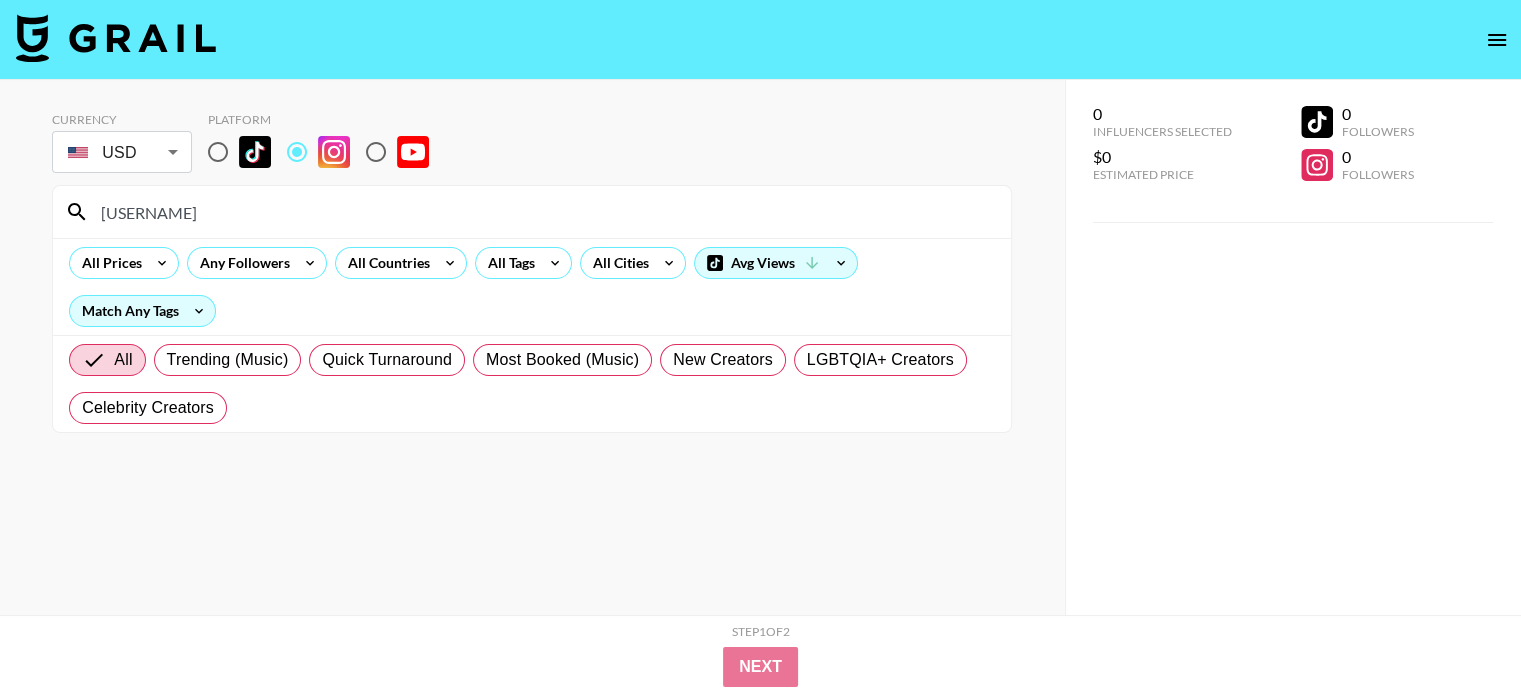 click on "[USERNAME]" at bounding box center [544, 212] 